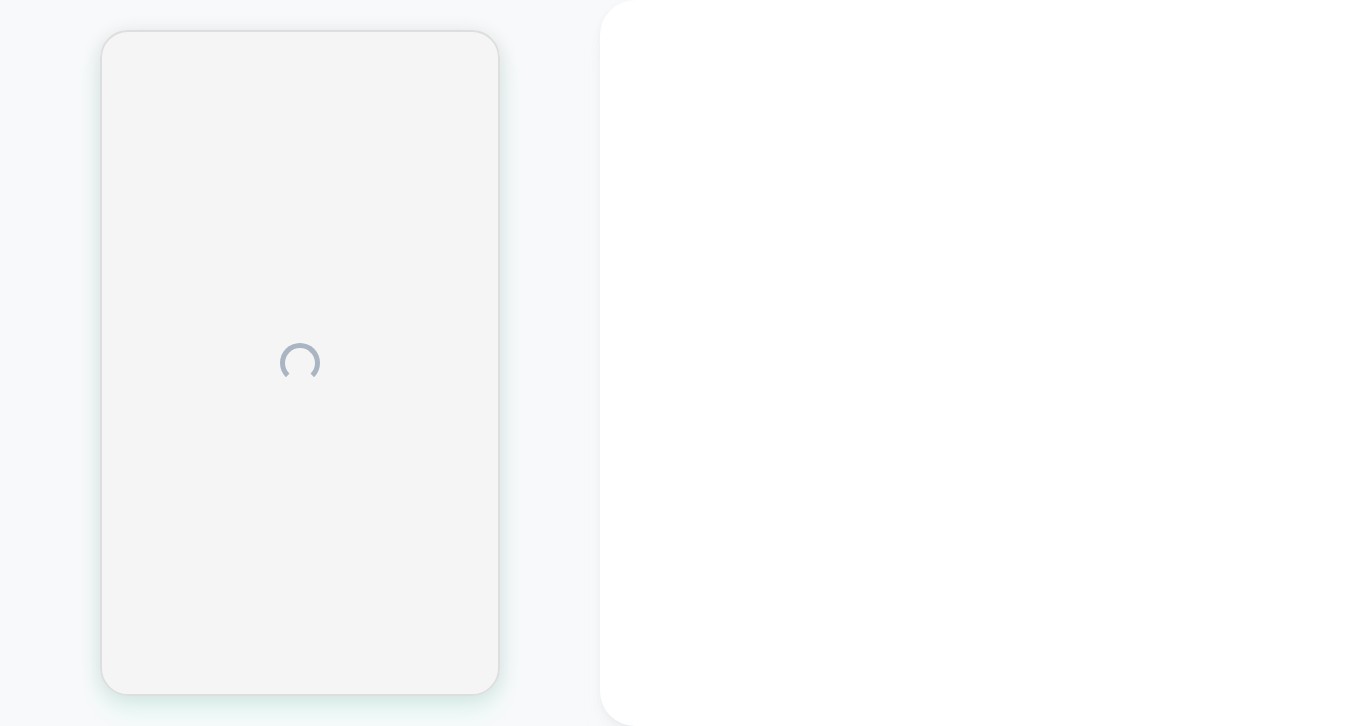 scroll, scrollTop: 0, scrollLeft: 0, axis: both 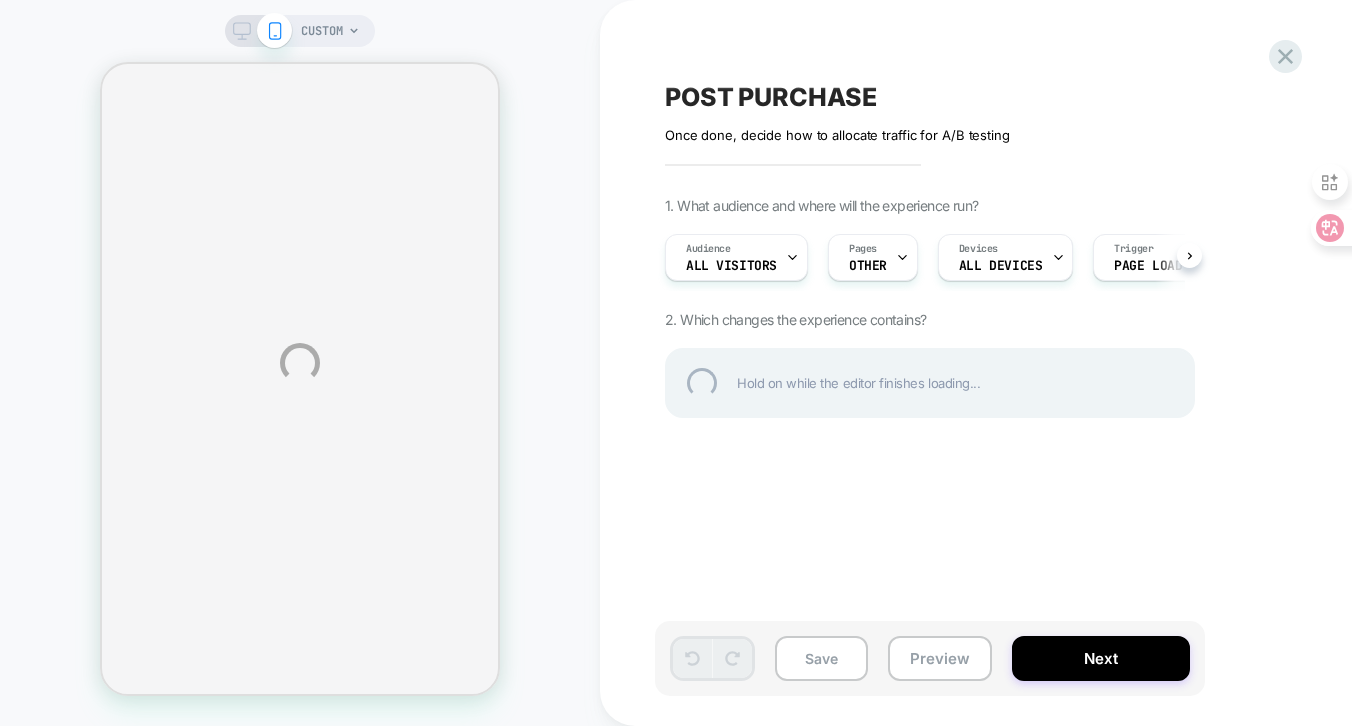 click on "CUSTOM POST PURCHASE Click to edit experience details Once done, decide how to allocate traffic for A/B testing 1. What audience and where will the experience run? Audience All Visitors Pages OTHER Devices ALL DEVICES Trigger Page Load 2. Which changes the experience contains? Hold on while the editor finishes loading... Save Preview Next" at bounding box center [676, 363] 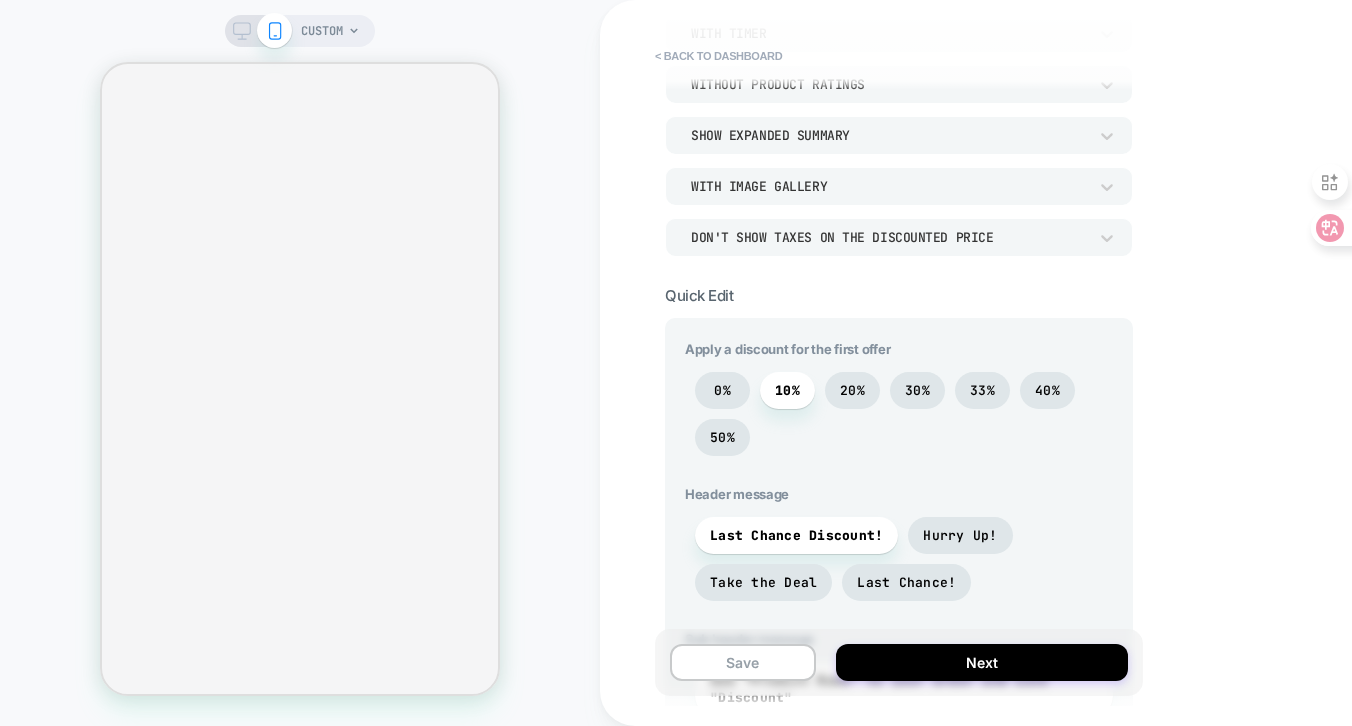 scroll, scrollTop: 451, scrollLeft: 0, axis: vertical 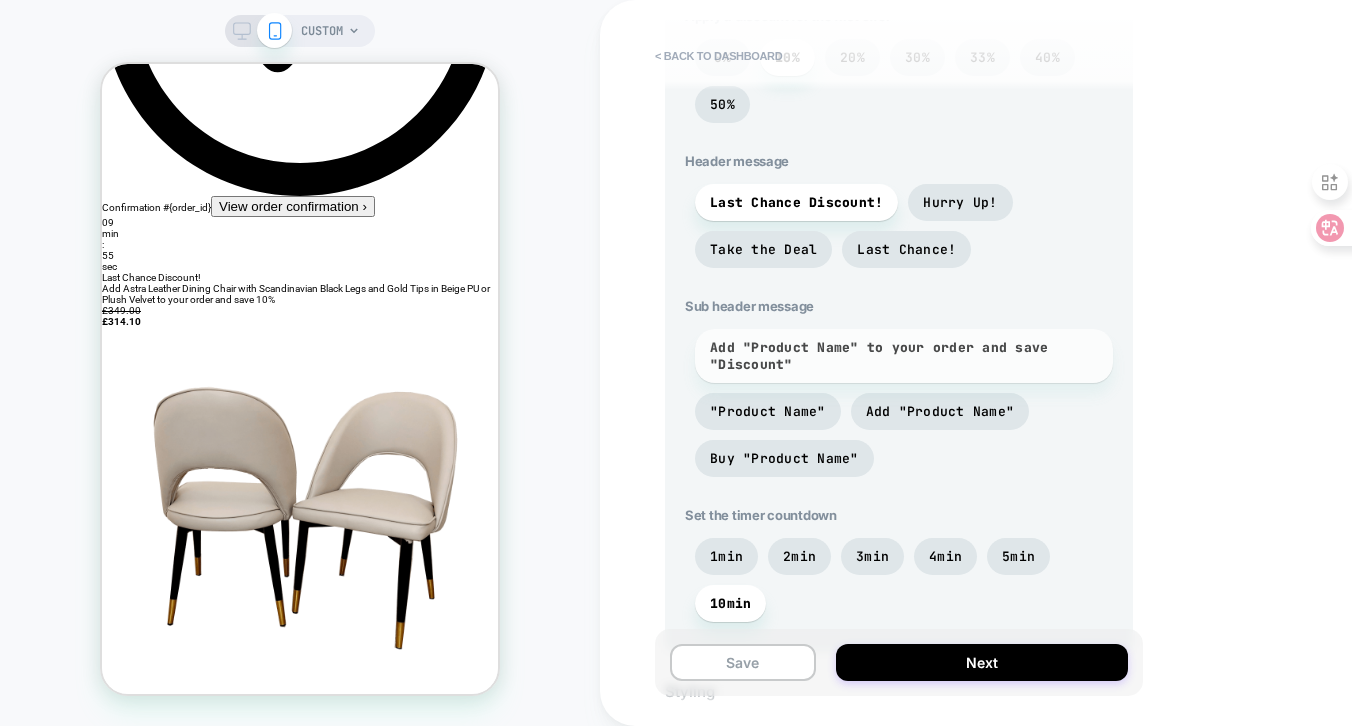 click on "Add "Product Name" to your order and save "Discount"" at bounding box center (904, 356) 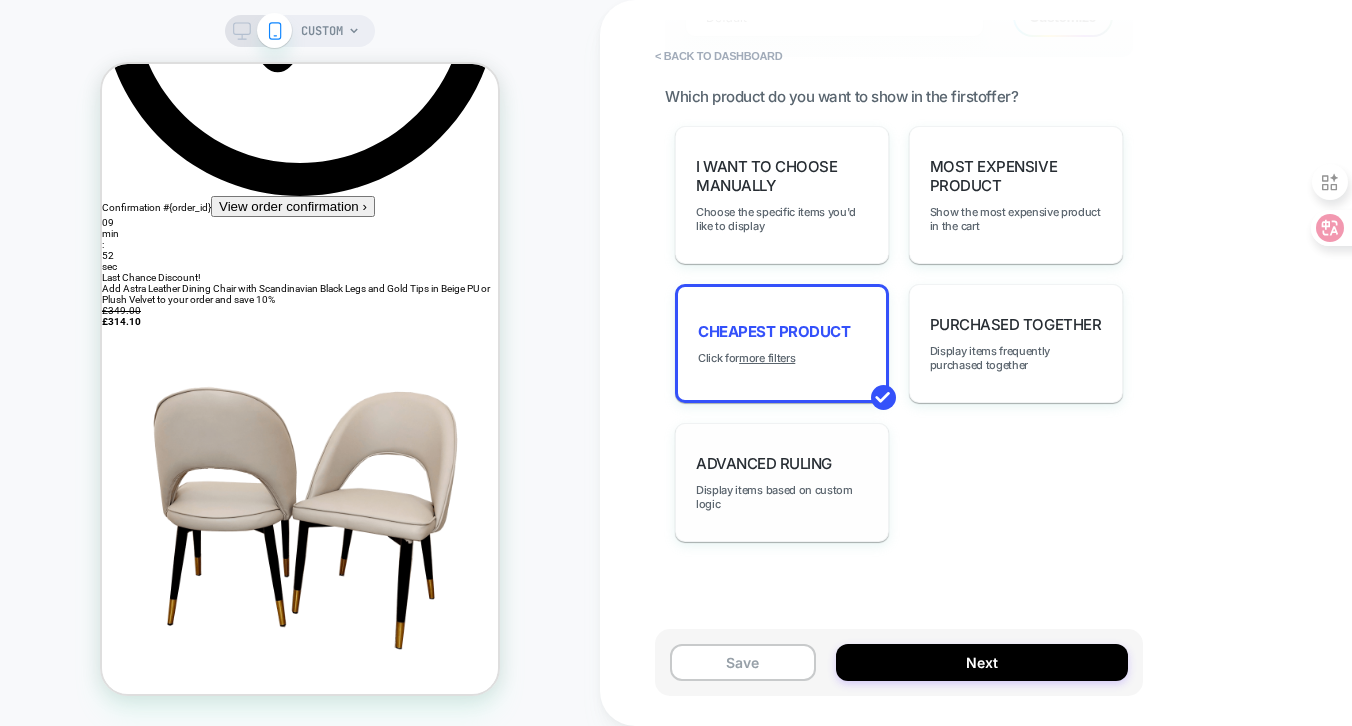 scroll, scrollTop: 1401, scrollLeft: 0, axis: vertical 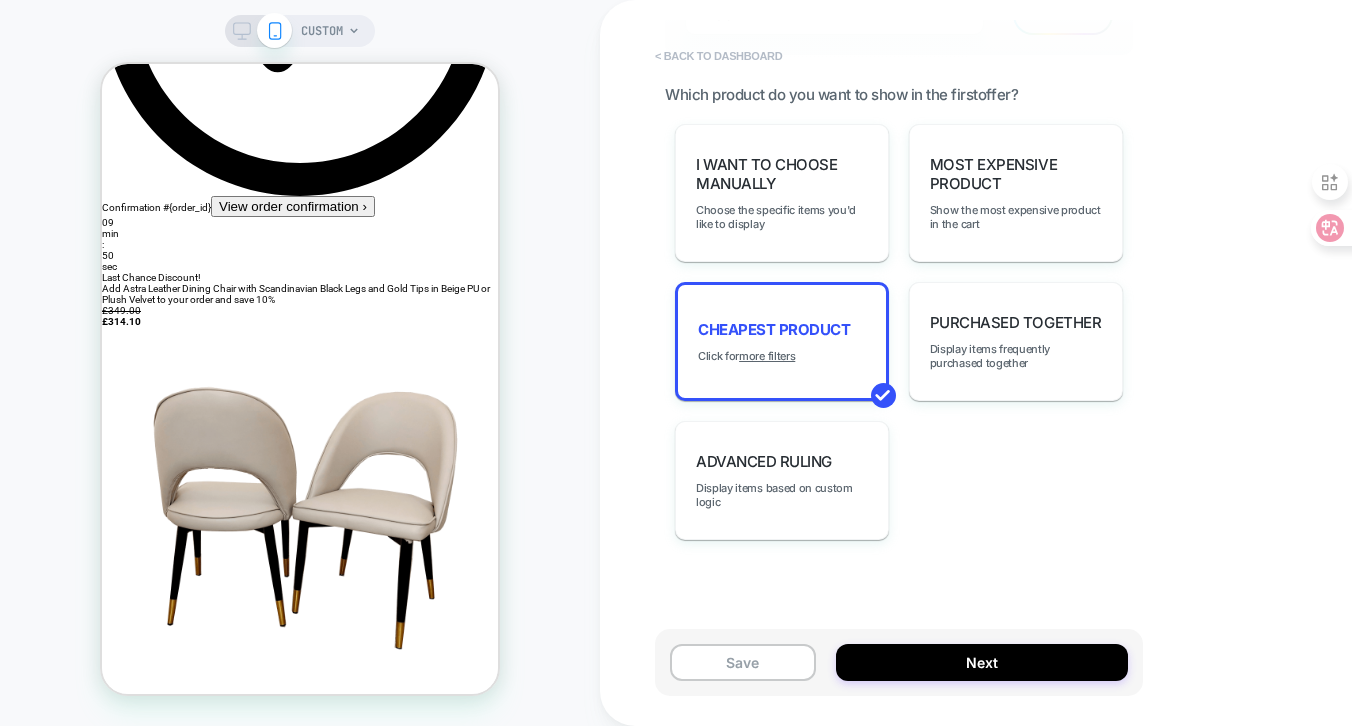 click on "< back to dashboard" at bounding box center (718, 56) 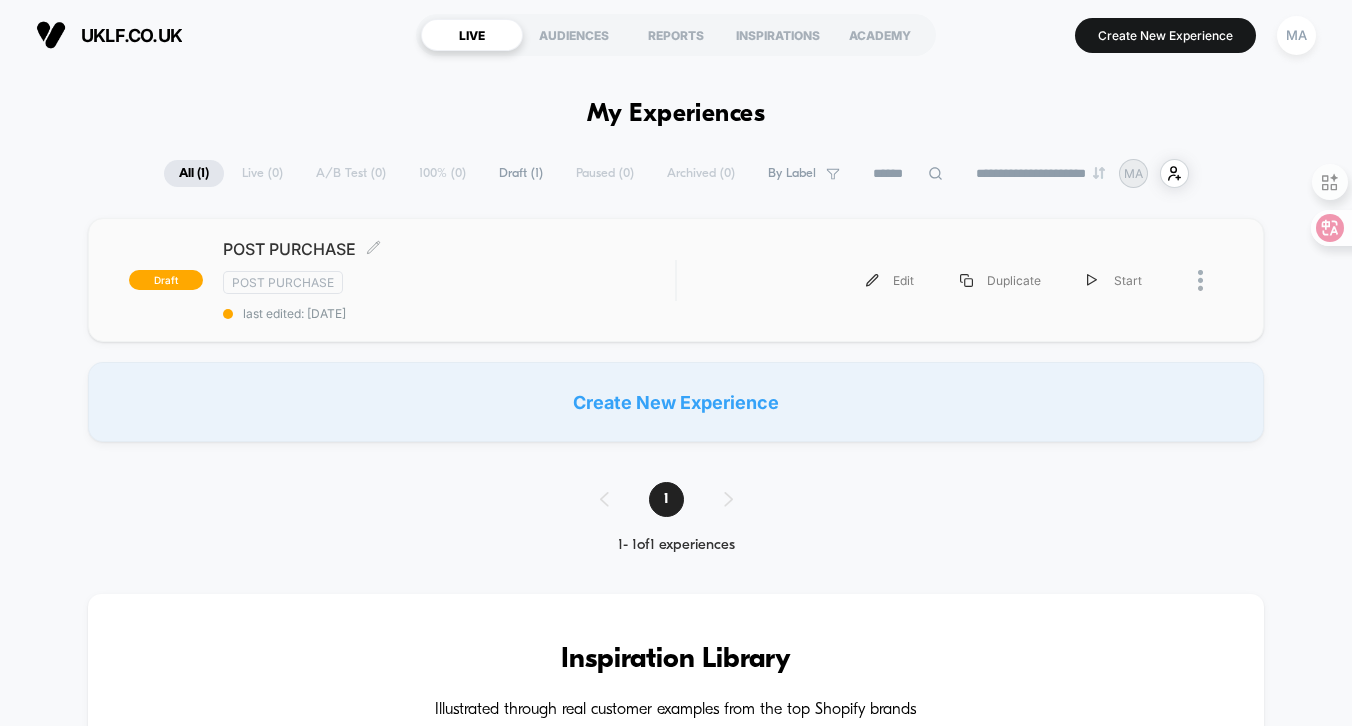 scroll, scrollTop: 0, scrollLeft: 0, axis: both 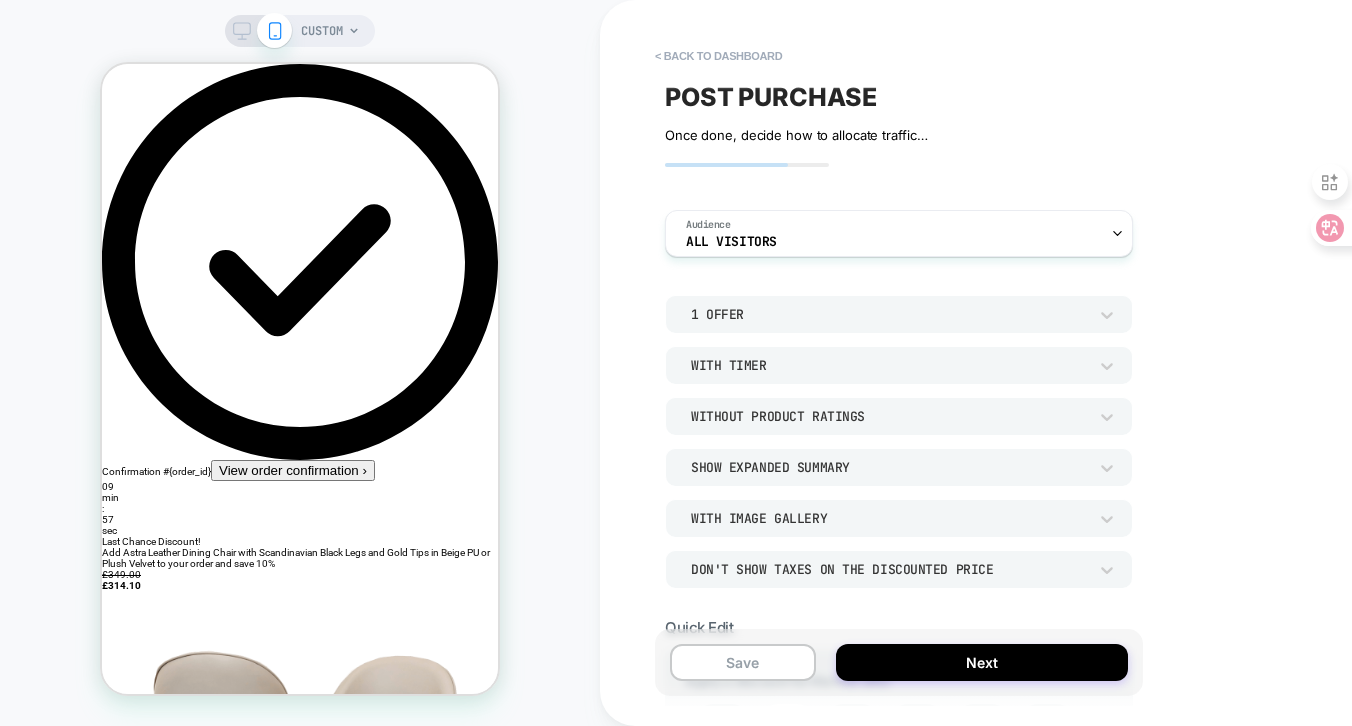 click on "CUSTOM" at bounding box center [322, 31] 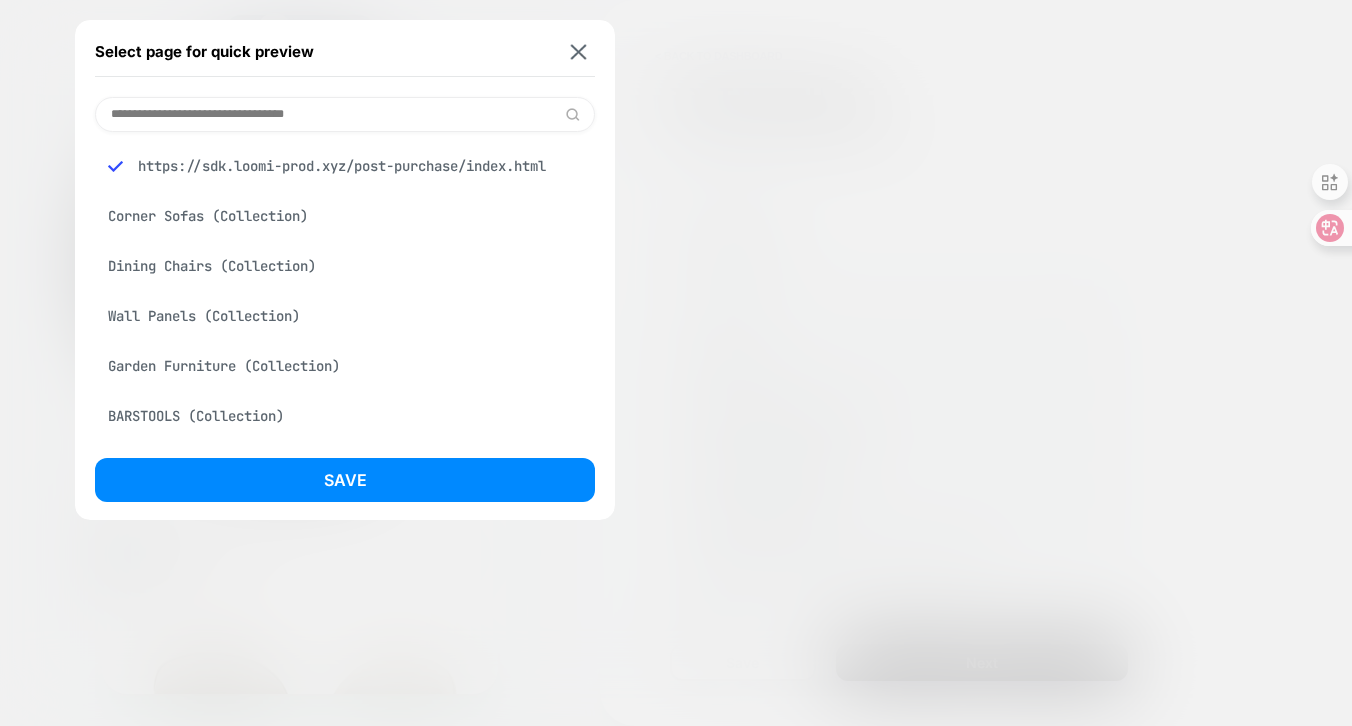 click on "https://sdk.loomi-prod.xyz/post-purchase/index.html" at bounding box center (345, 166) 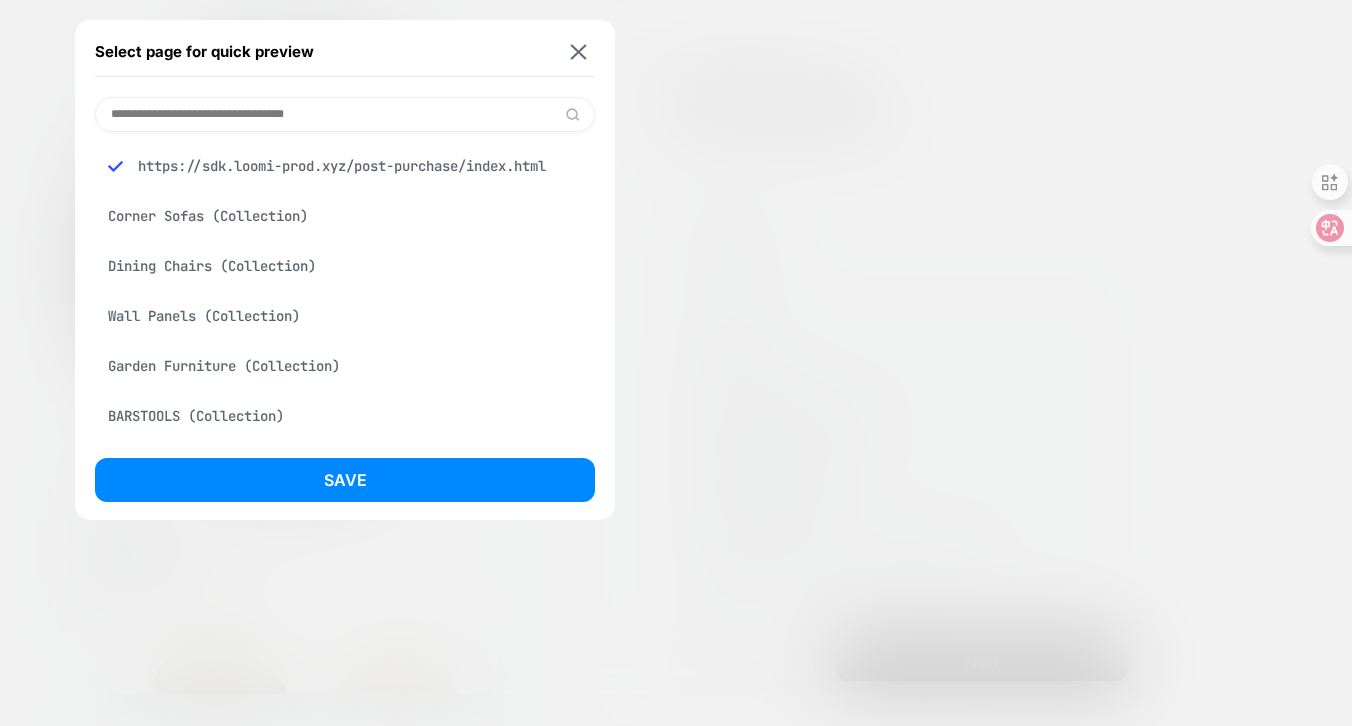 click on "Select page for quick preview https://sdk.loomi-prod.xyz/post-purchase/index.html Corner Sofas (Collection) Dining Chairs (Collection) Wall Panels (Collection) Garden Furniture (Collection) BARSTOOLS (Collection) Luxury Sofas (Collection) Sideboards & Bedside Tables (Collection) Office Desks (Collection) Office Chairs (Collection) Storage Solutions (Collection) Cato Nest of 2 Tall Silver End Tables with Polar White Sintered Stone Top - Stylish & Space-Saving (Product) Rocky Chesterfield Sofa Set in Luxury Dark Grey Velvet – 1, 2, 3 Seater Options Available (Product) Kyoto Cashmere 4 Door 3 Drawer Mirrored Wardrobe: Elegant Storage Solution with Mirror (Product) Moscow Luxury Mink Velvet Corner Settee Suite Sofa with Button Detailing & Scatter Cushions (Product) Antalya Luxury Light Cream Velvet Sofa Set with Gold Detailing - Elegant Chesterfield Design (Product) Rocky Chesterfield Navy Blue Velvet Corner Sofa Set with Gold Legs - Timeless Elegance (Product) Save" at bounding box center (345, 270) 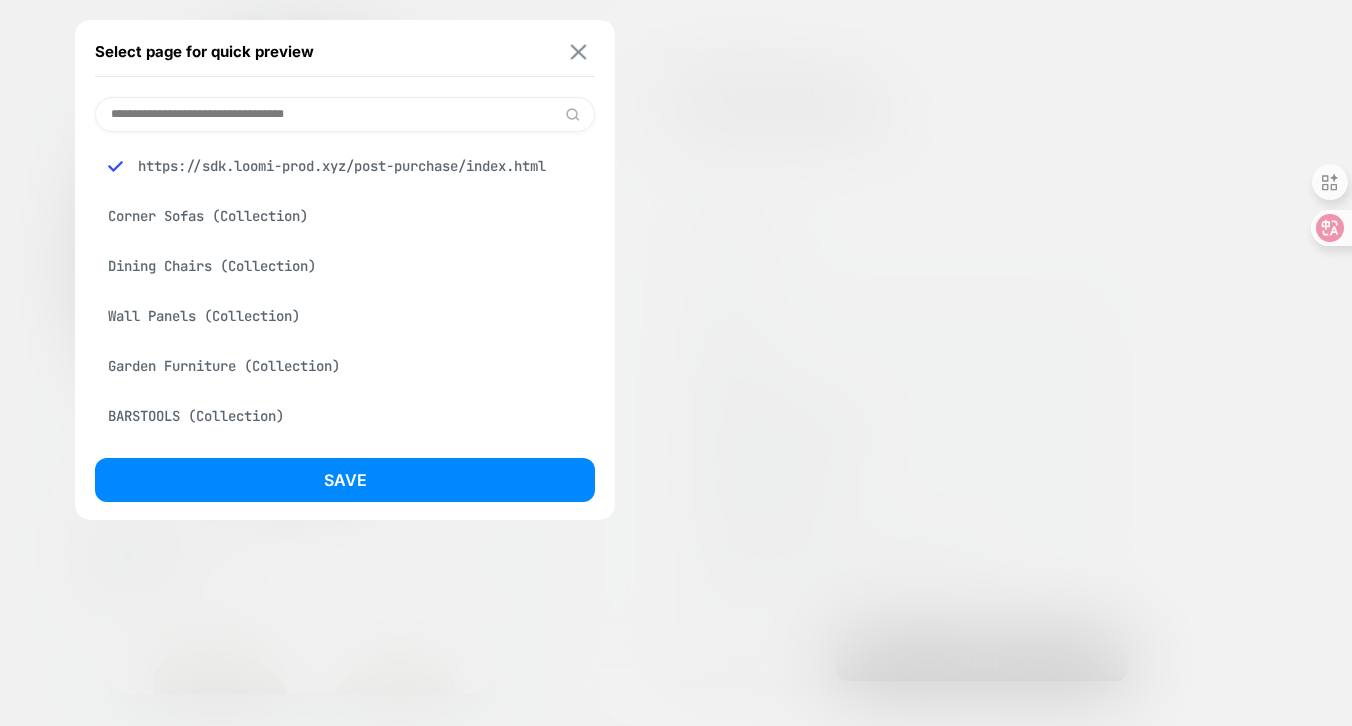 click at bounding box center (579, 51) 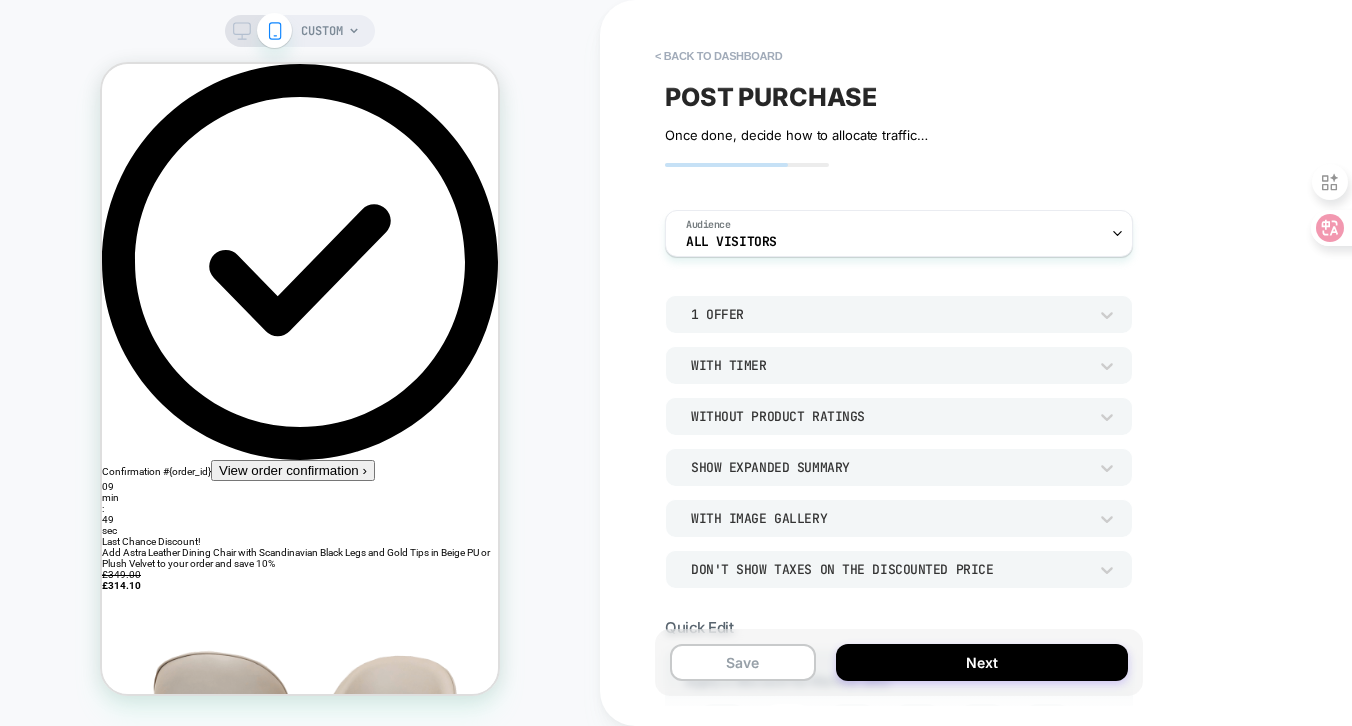 click on "CUSTOM" at bounding box center [300, 31] 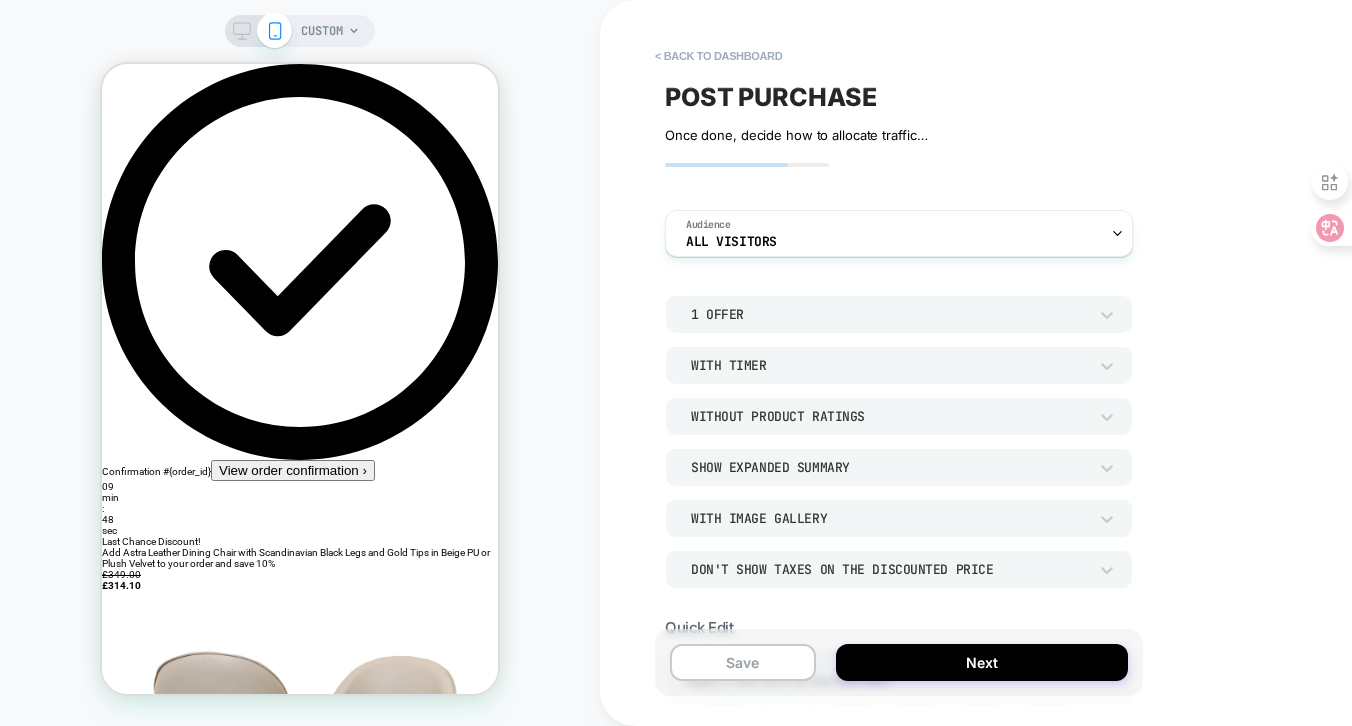 click on "CUSTOM" at bounding box center (322, 31) 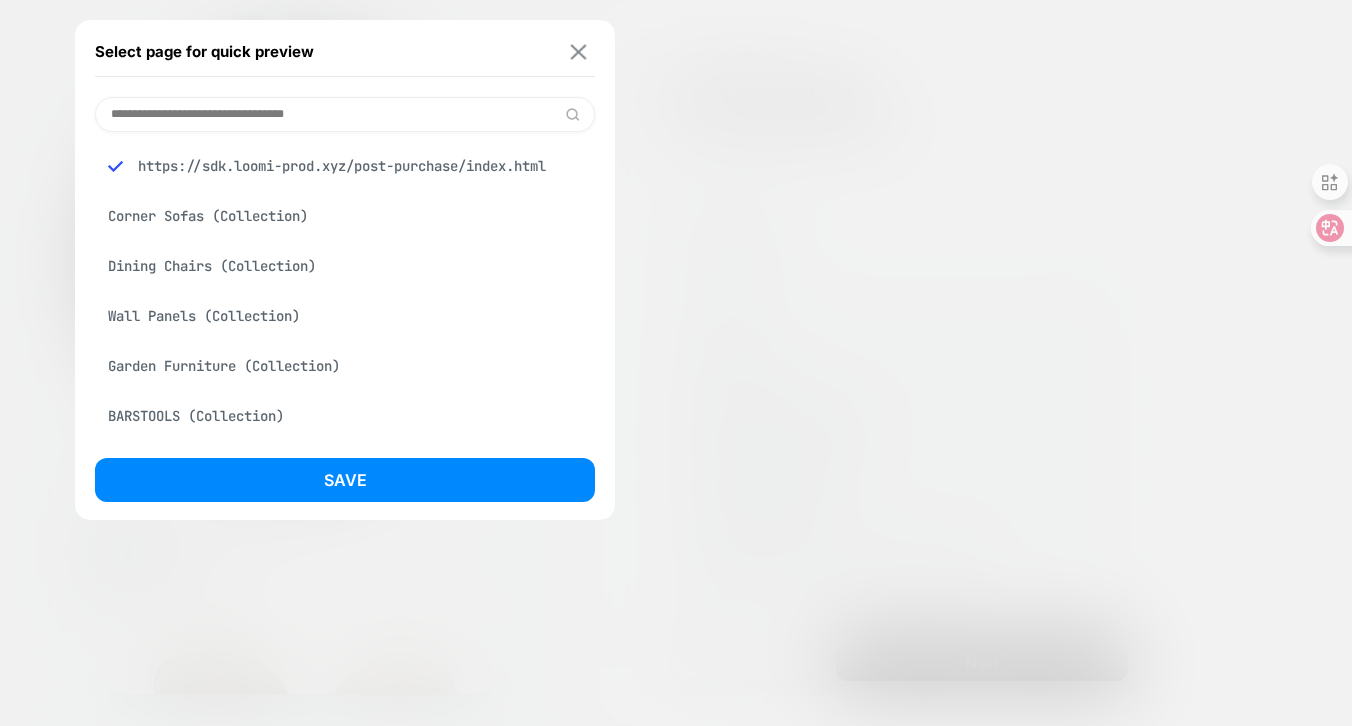 click at bounding box center [579, 51] 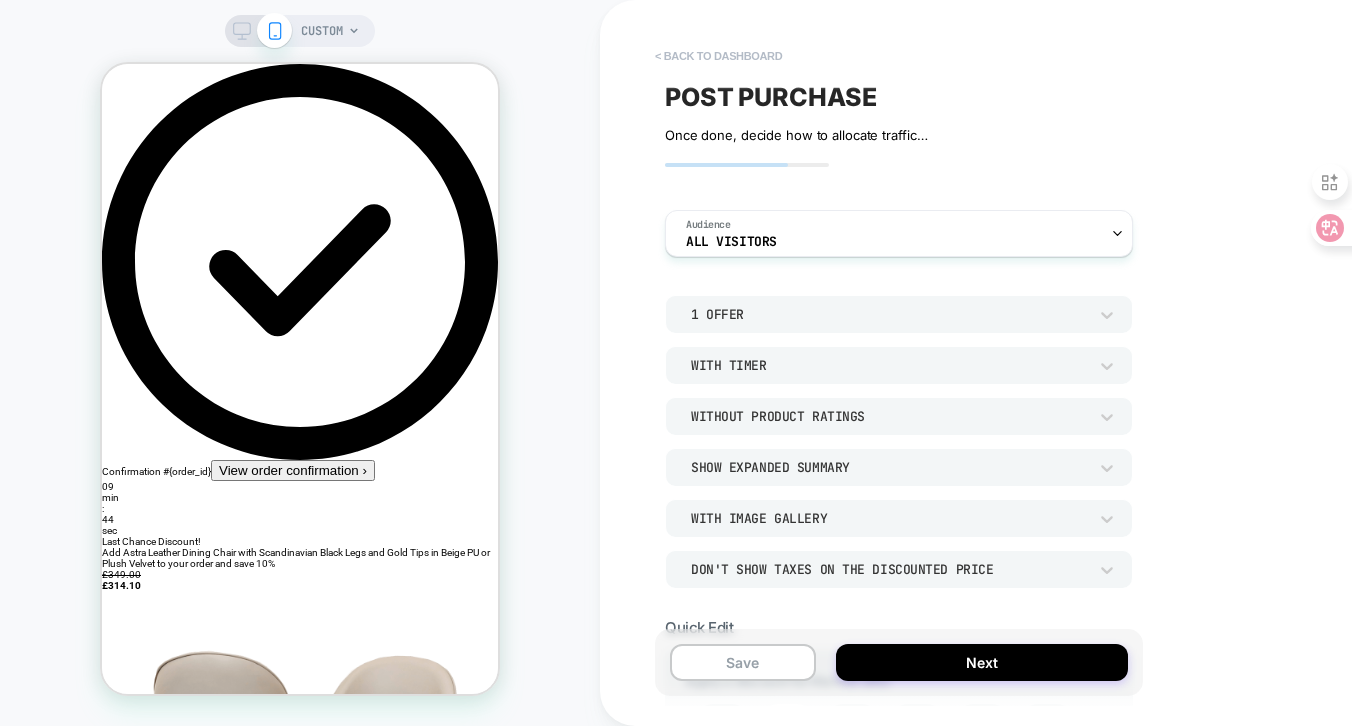 click on "< back to dashboard" at bounding box center [718, 56] 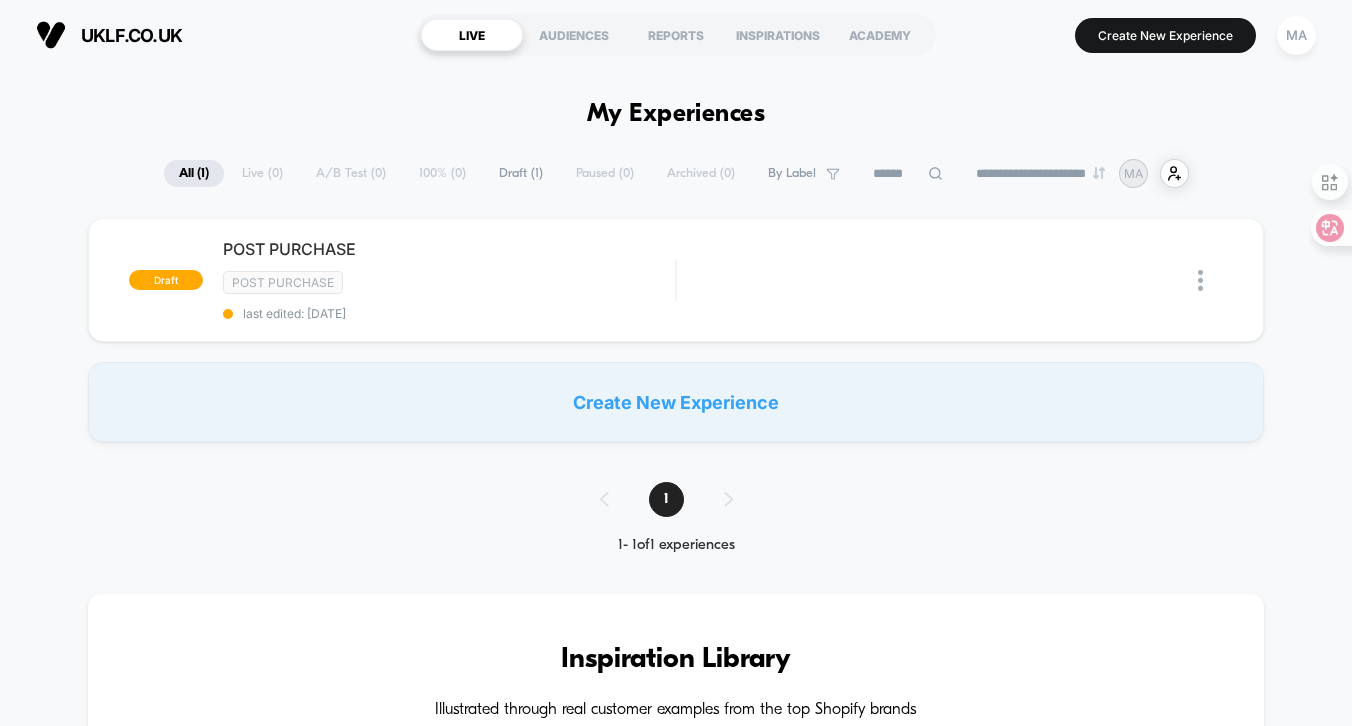 scroll, scrollTop: 0, scrollLeft: 0, axis: both 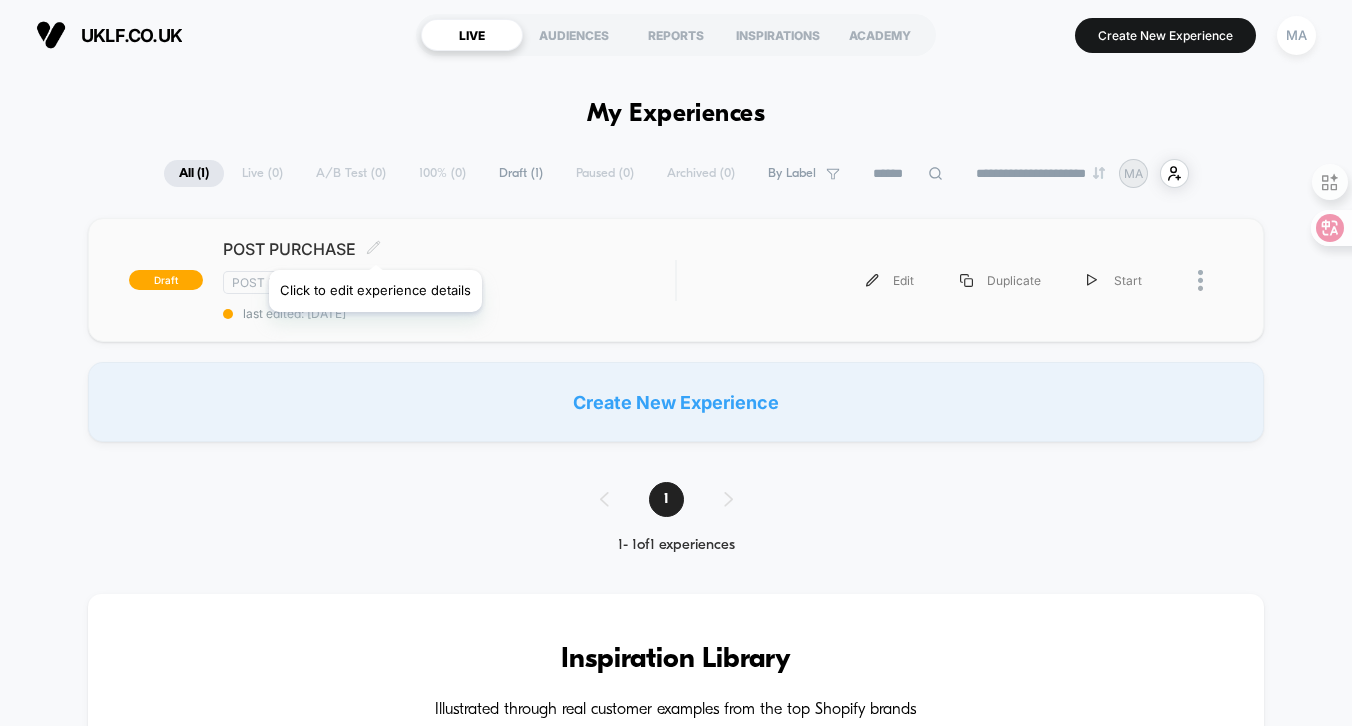 click 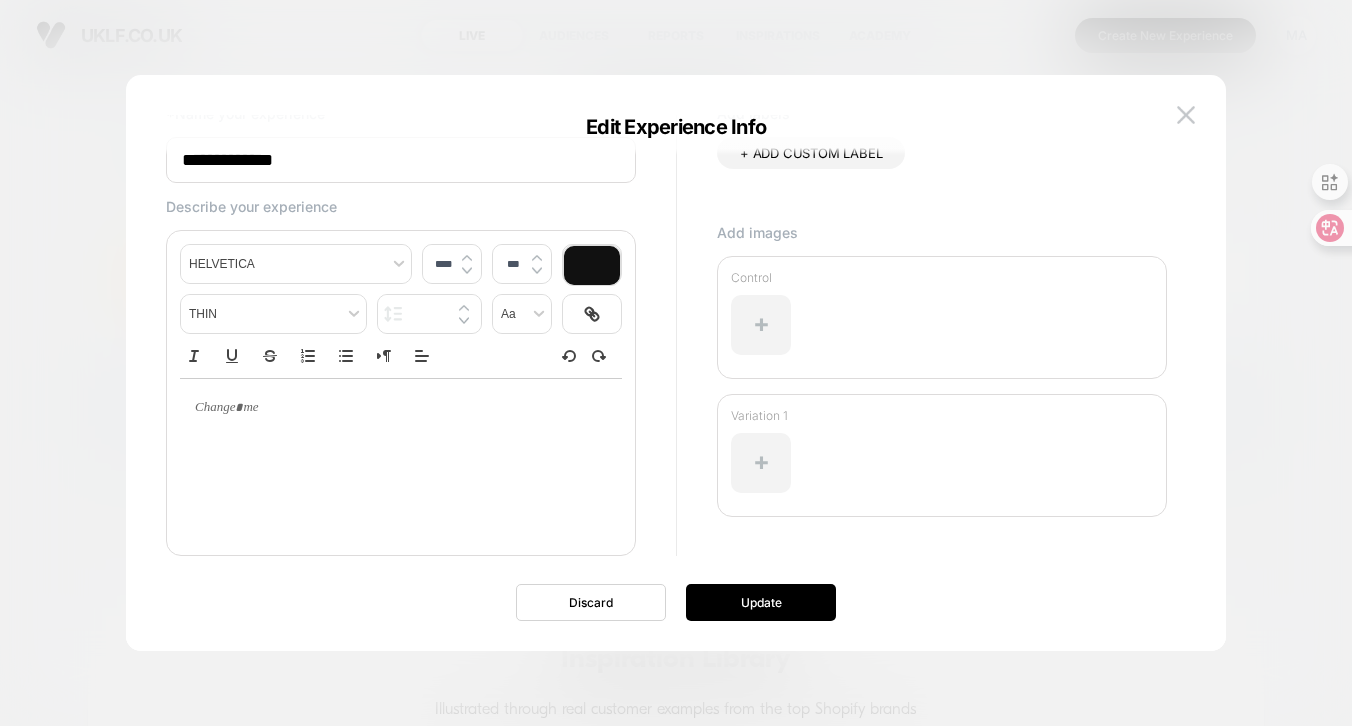 scroll, scrollTop: 92, scrollLeft: 0, axis: vertical 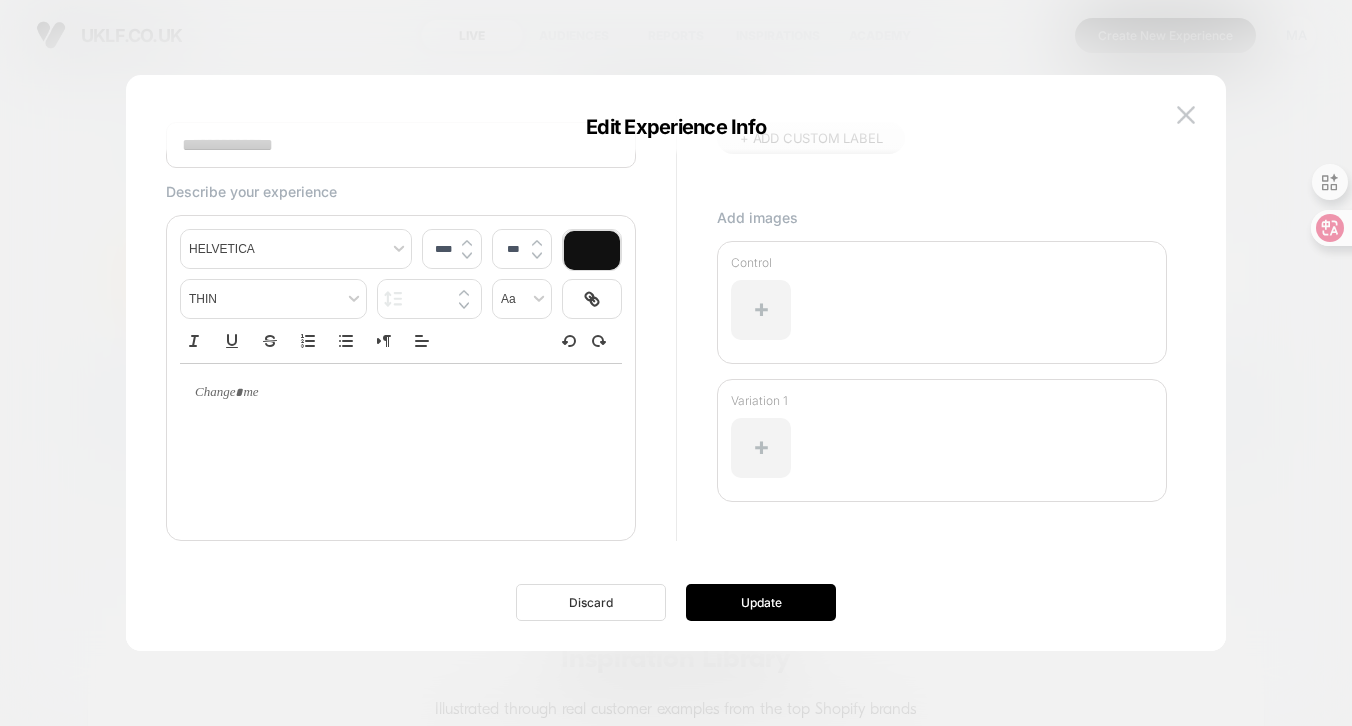 click on "Discard" at bounding box center [591, 602] 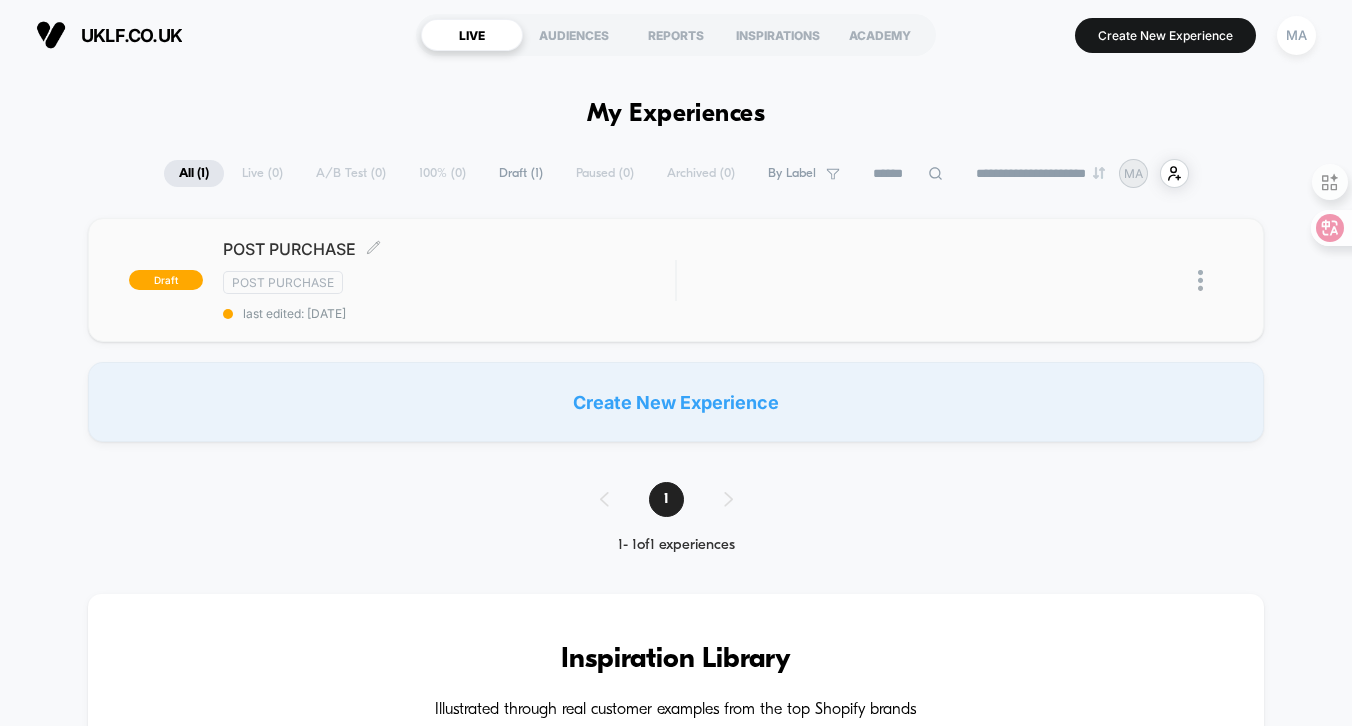 click at bounding box center [1200, 280] 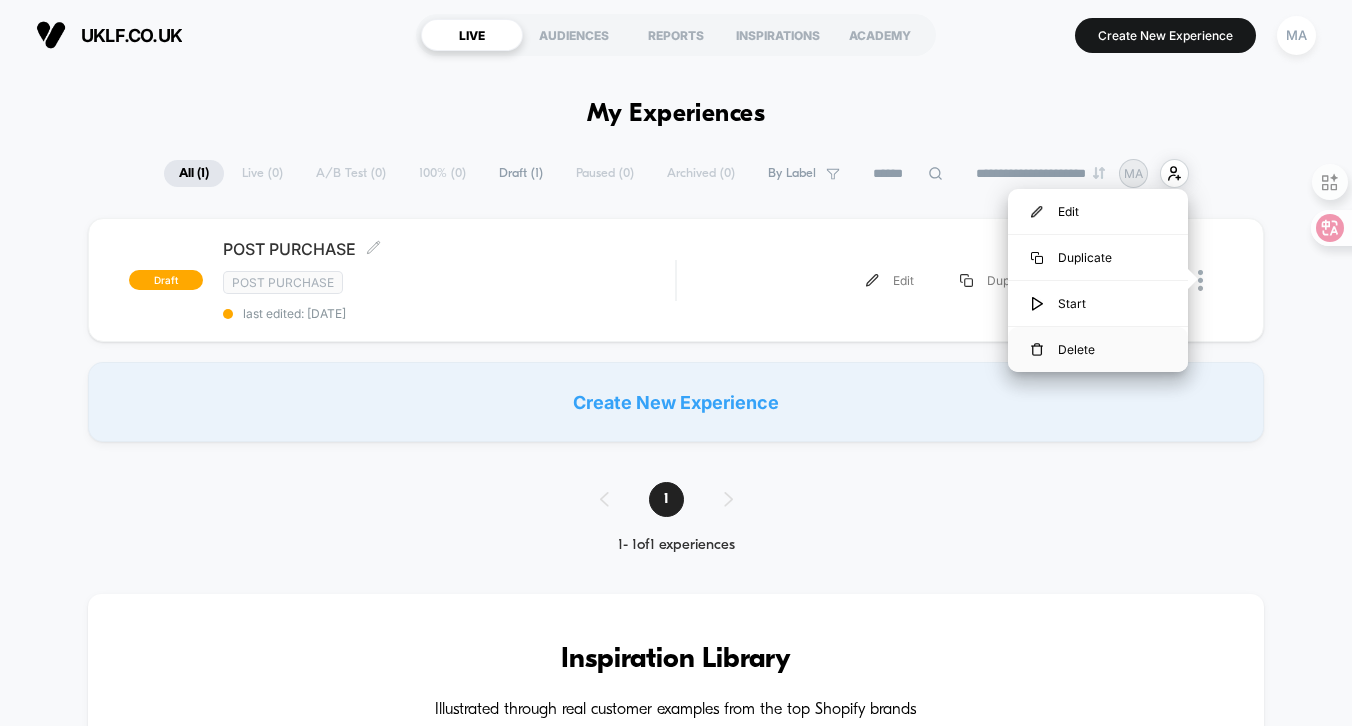 click on "Delete" at bounding box center (1098, 349) 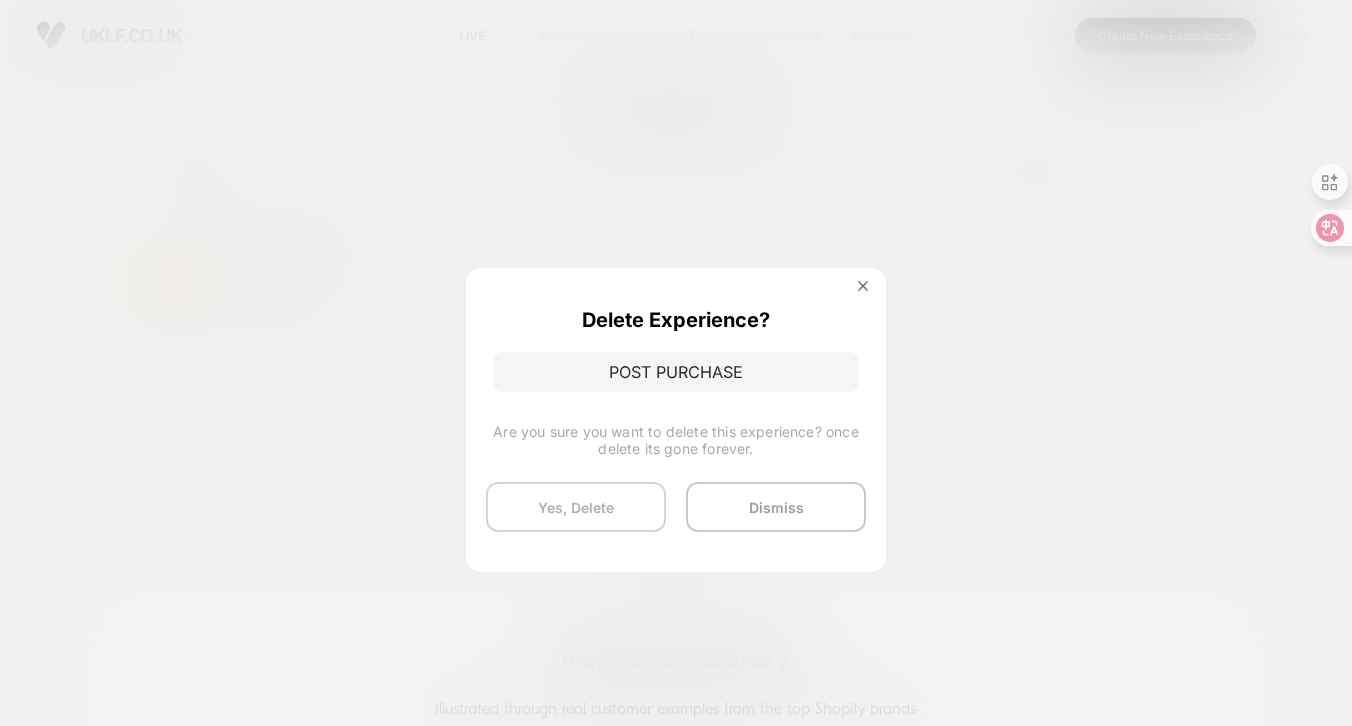 click on "Yes, Delete" at bounding box center [576, 507] 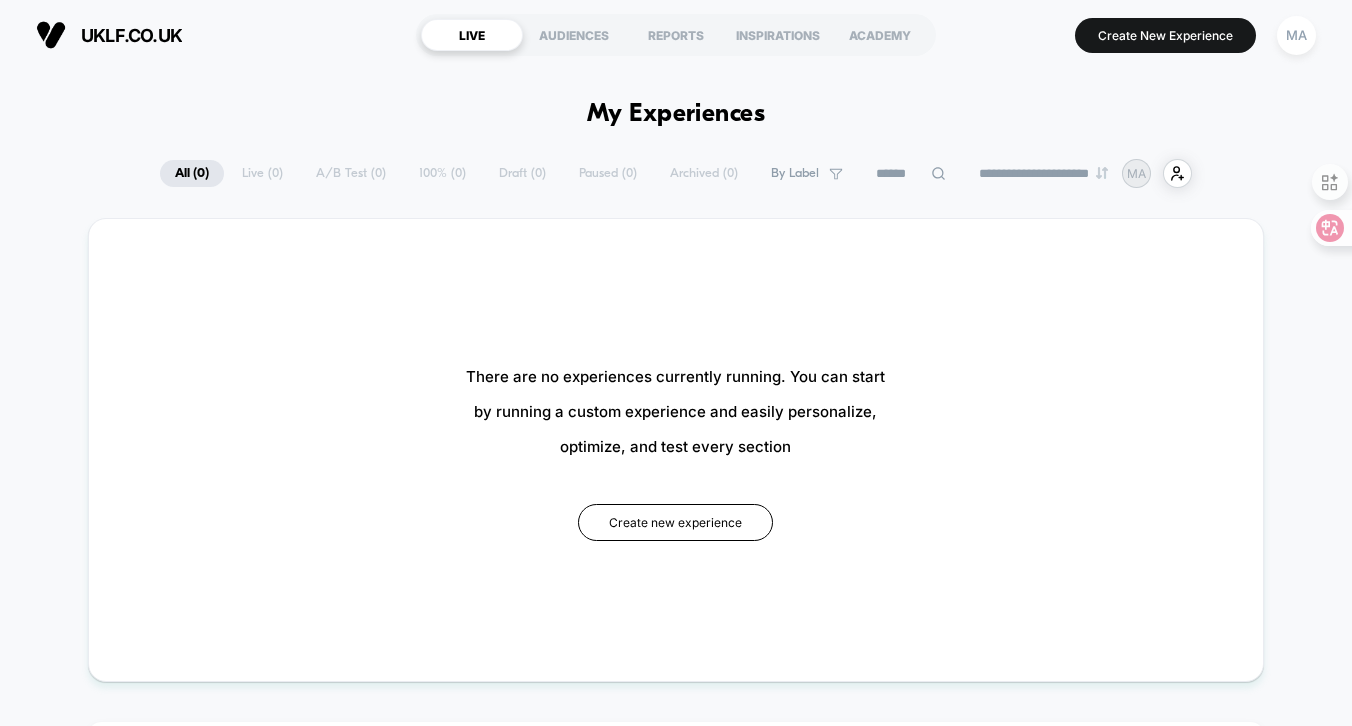 scroll, scrollTop: 0, scrollLeft: 0, axis: both 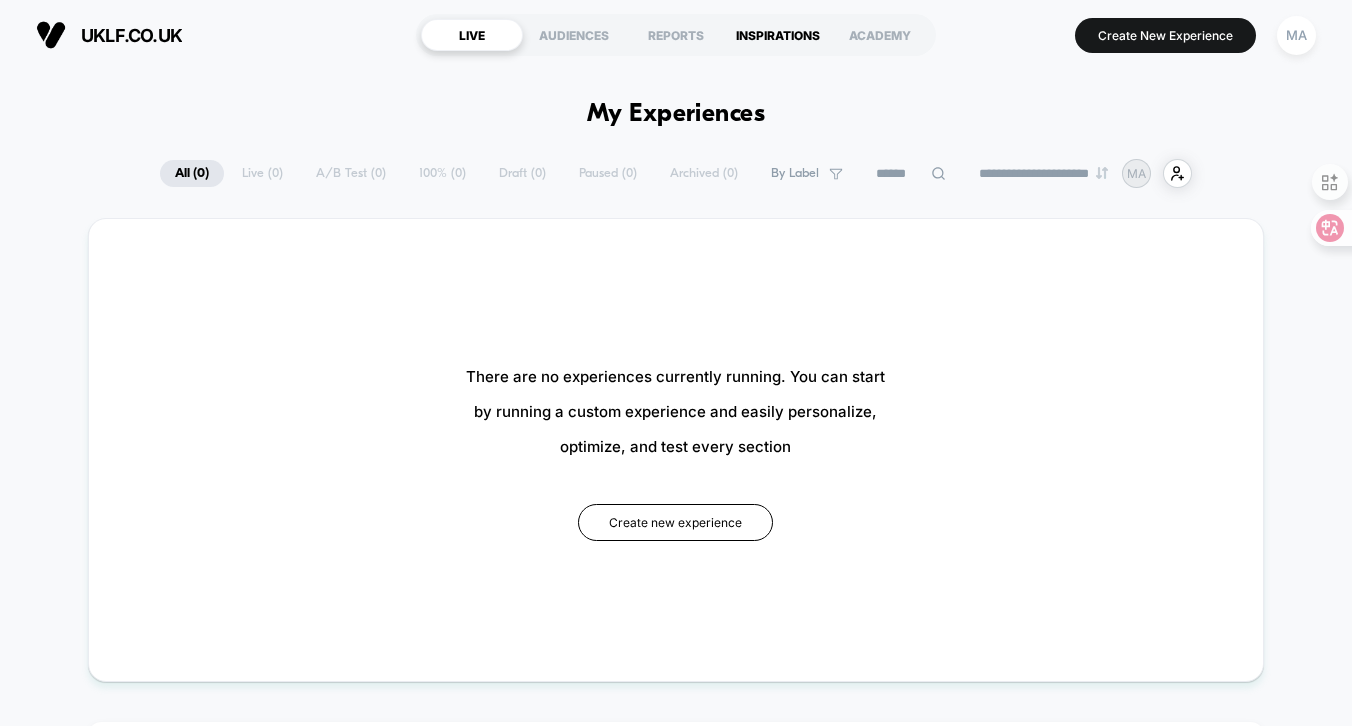 click on "INSPIRATIONS" at bounding box center (778, 35) 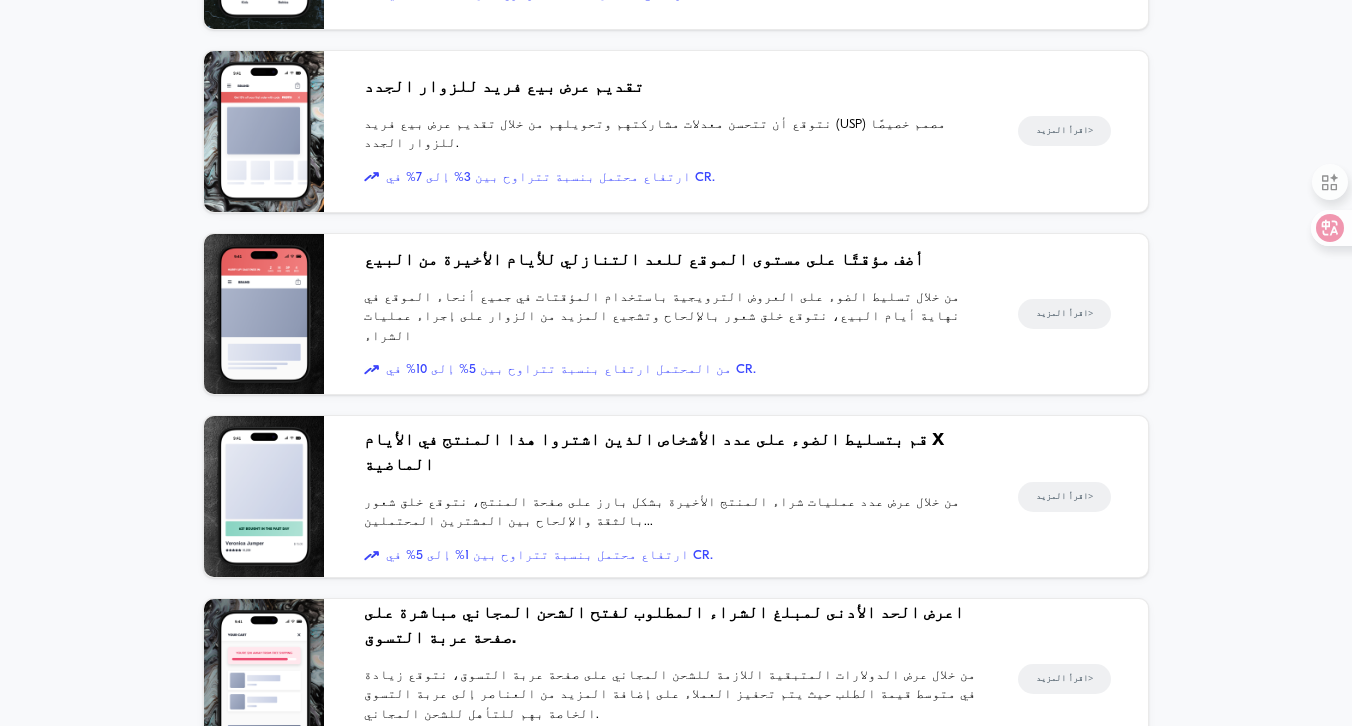 scroll, scrollTop: 1050, scrollLeft: 0, axis: vertical 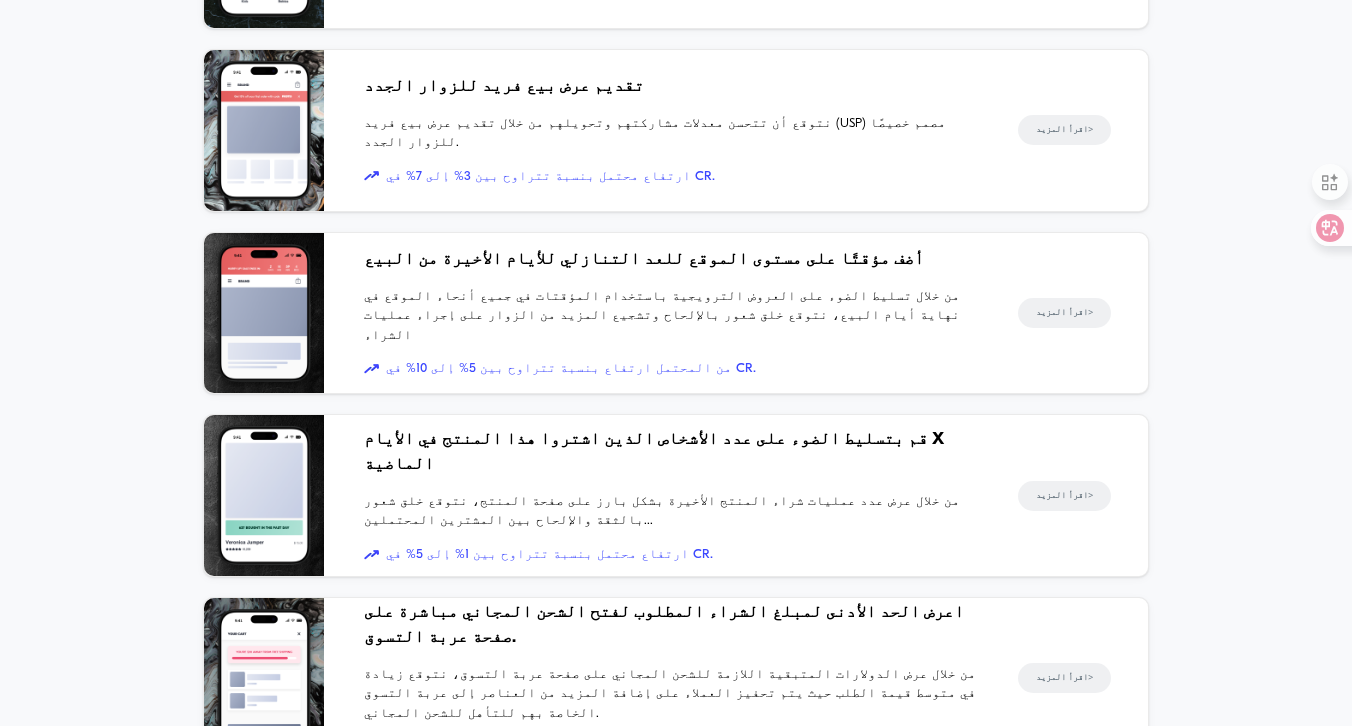 click on "من المحتمل ارتفاع بنسبة تتراوح بين 5% إلى 10% في CR." at bounding box center [571, 368] 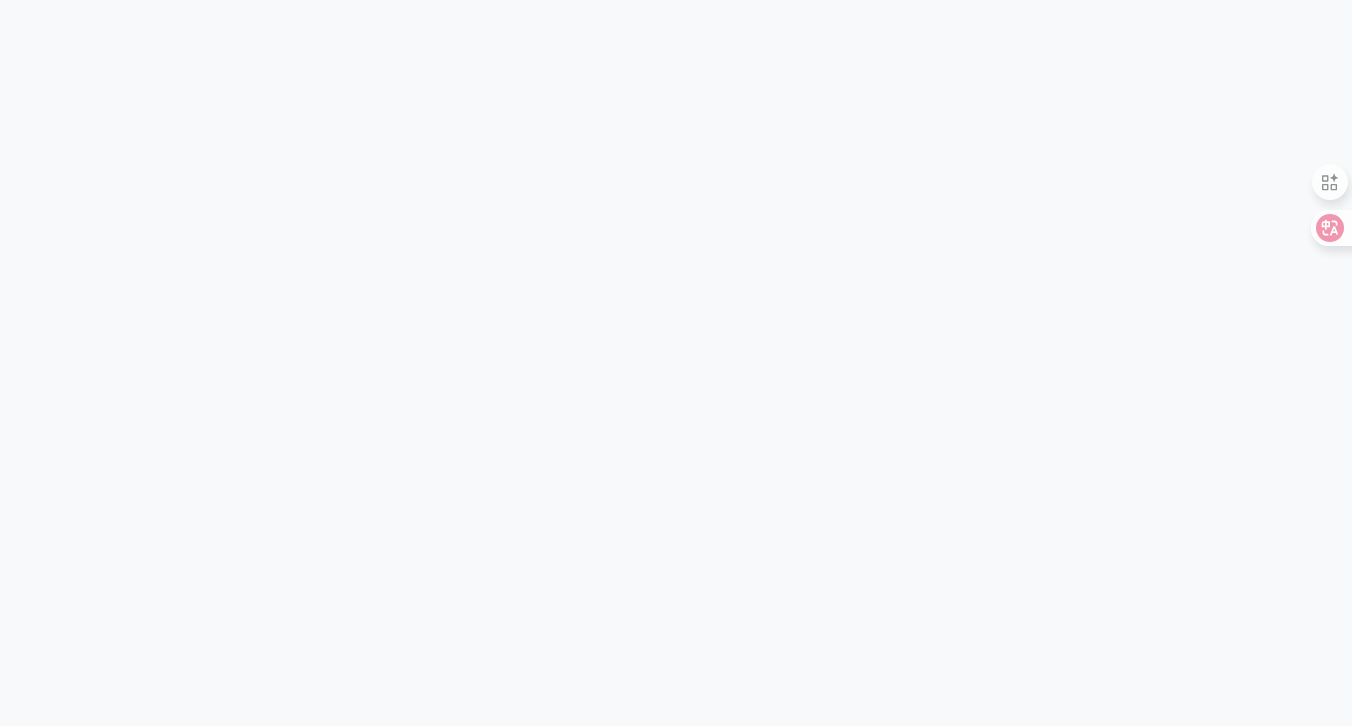 scroll, scrollTop: 570, scrollLeft: 0, axis: vertical 